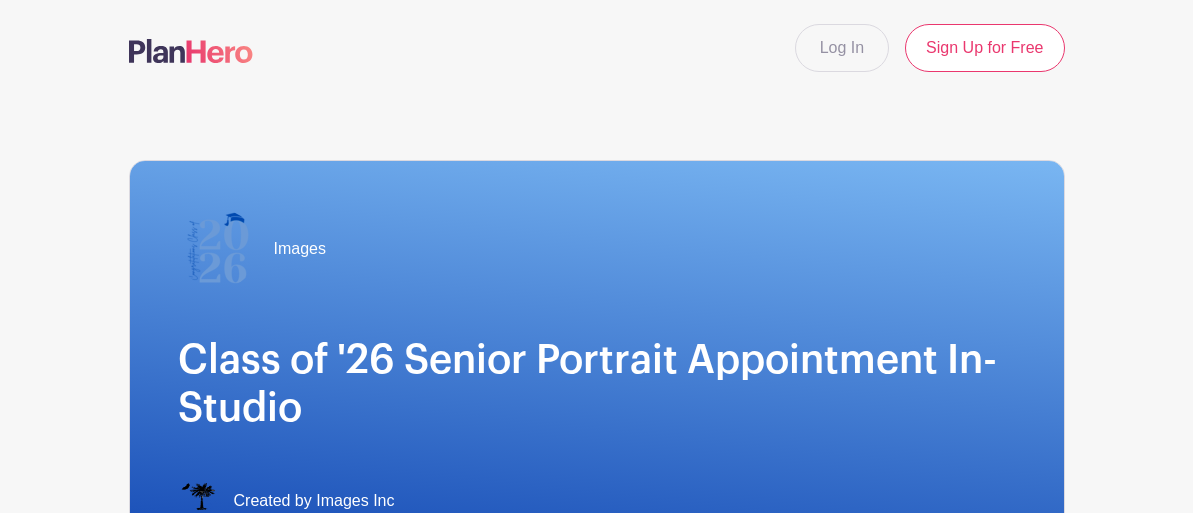 scroll, scrollTop: 0, scrollLeft: 0, axis: both 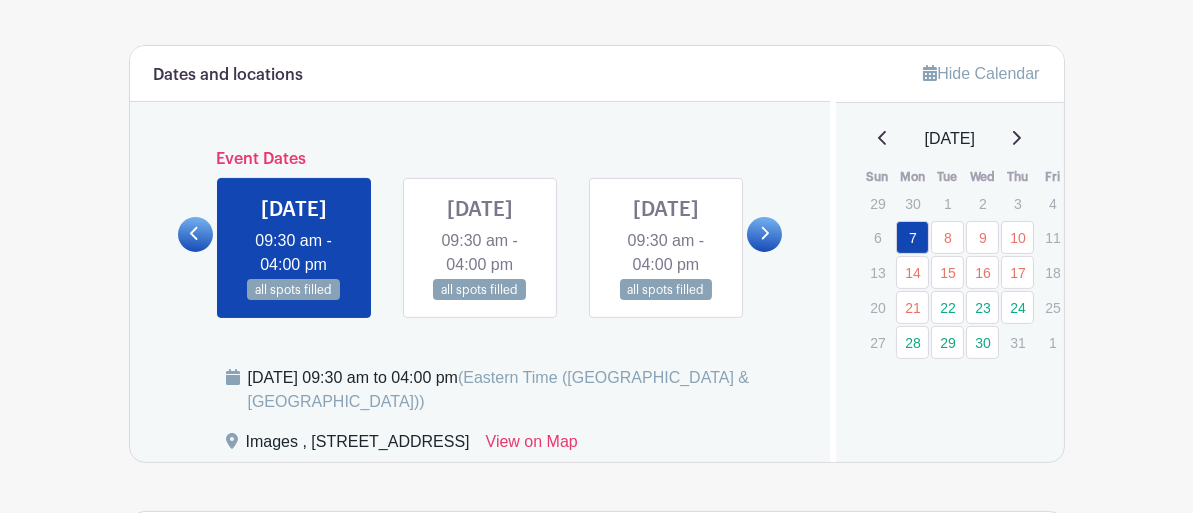 drag, startPoint x: 1201, startPoint y: 35, endPoint x: 1206, endPoint y: 102, distance: 67.18631 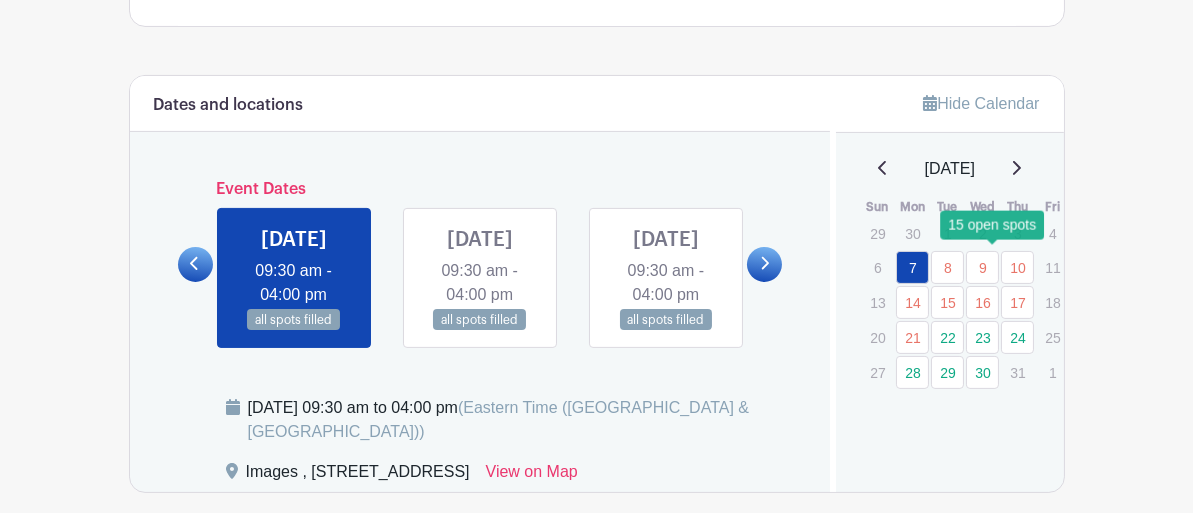 click on "22" at bounding box center (947, 337) 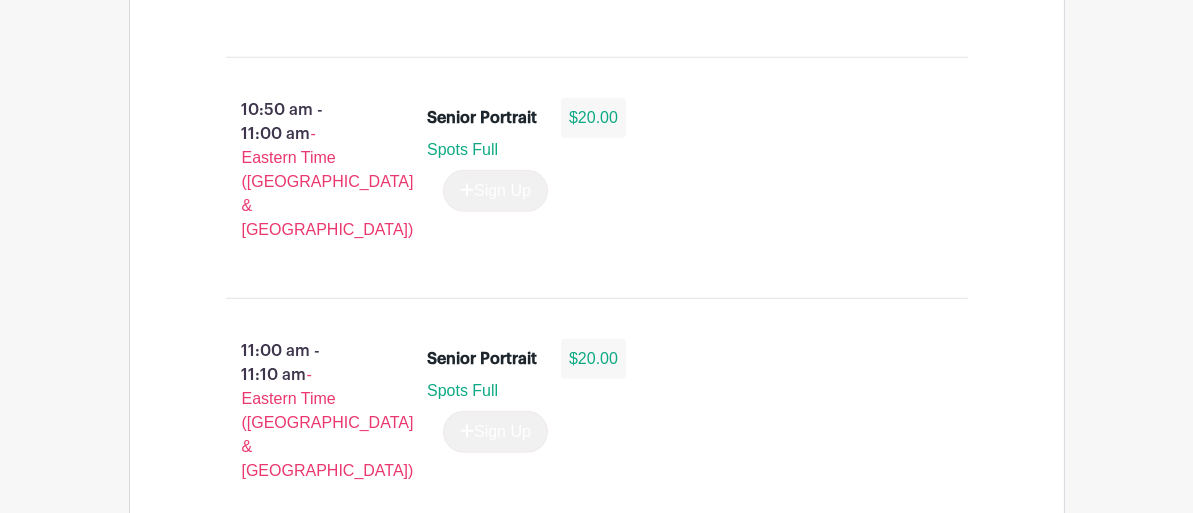 scroll, scrollTop: 3515, scrollLeft: 0, axis: vertical 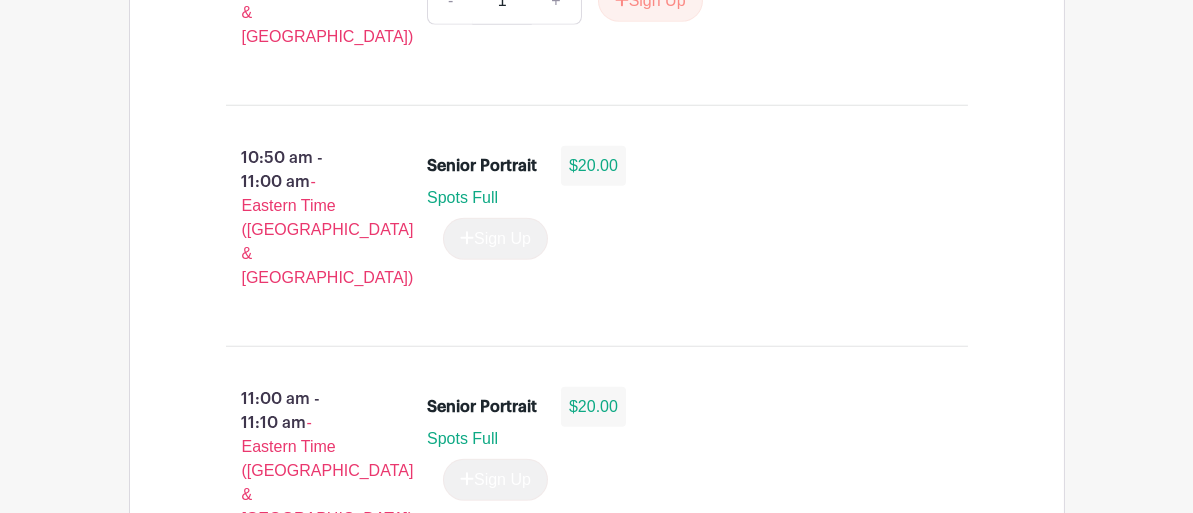 click on "Sign Up" at bounding box center [487, 1203] 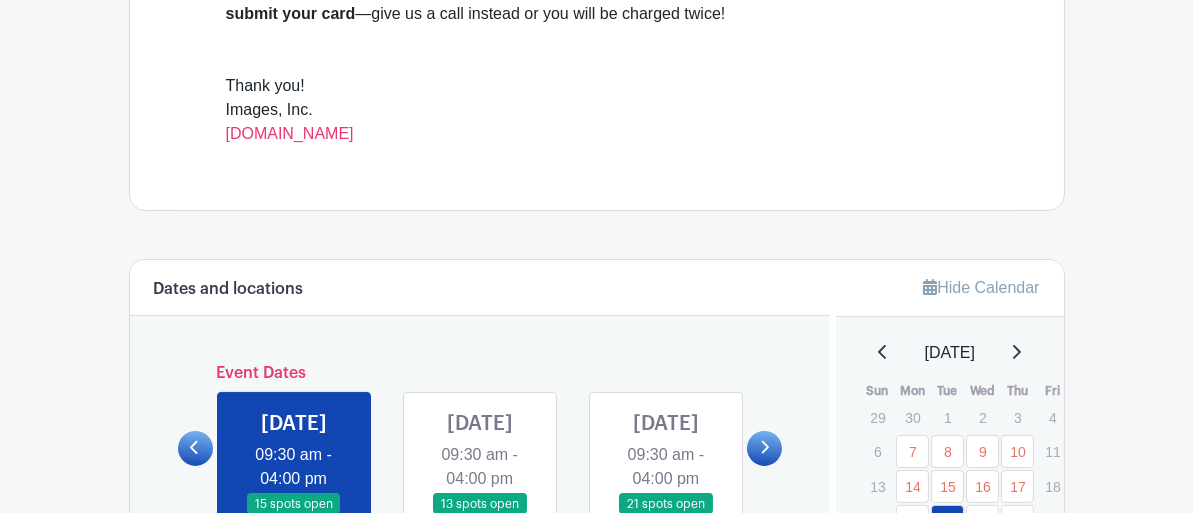 scroll, scrollTop: 879, scrollLeft: 0, axis: vertical 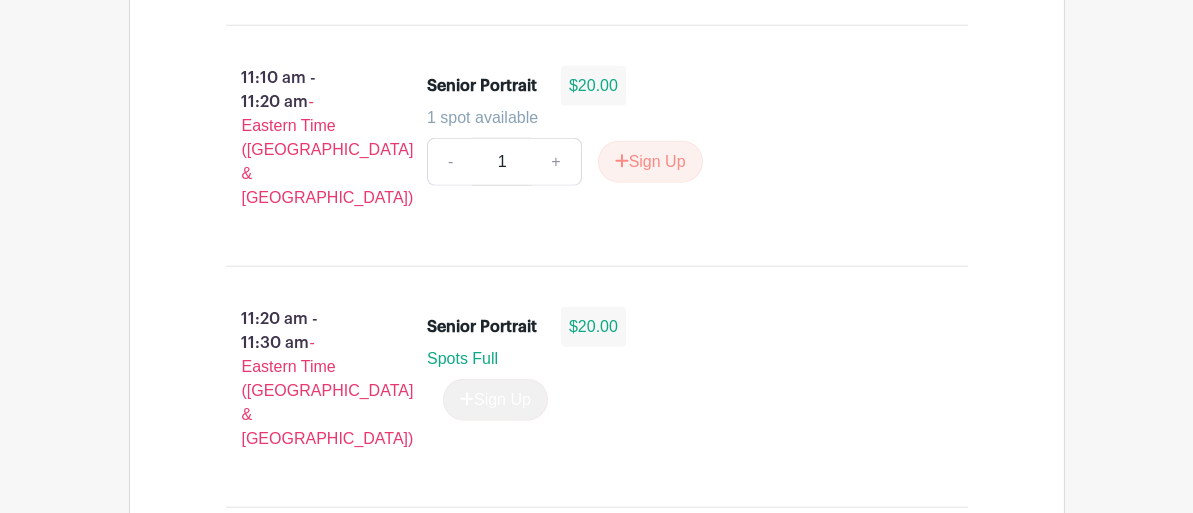 click on "Sign Up" at bounding box center [650, 1608] 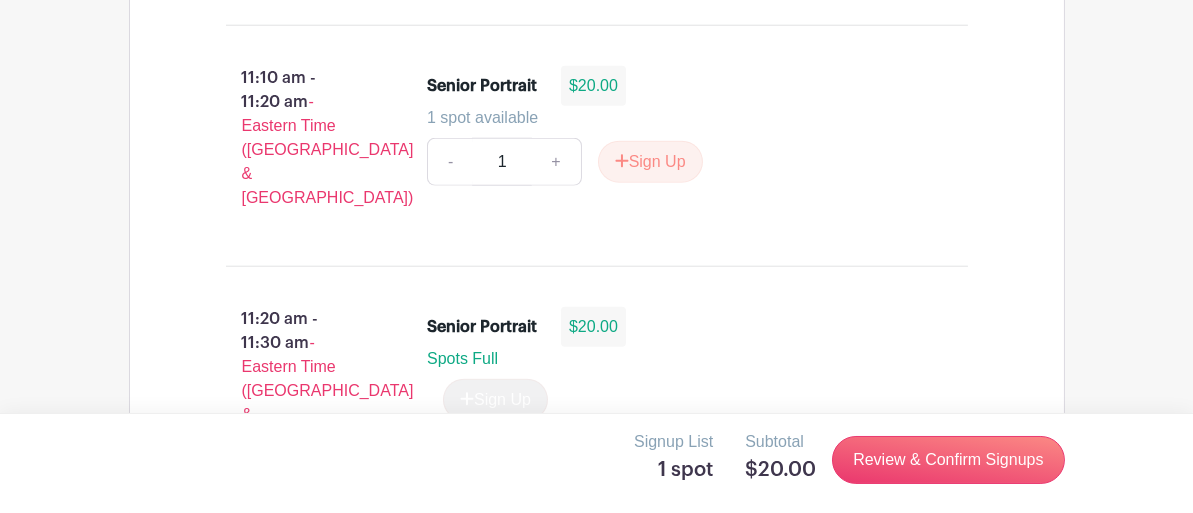 click on "Senior Portrait
$20.00
1 spot available
-
1
+" at bounding box center (697, 1592) 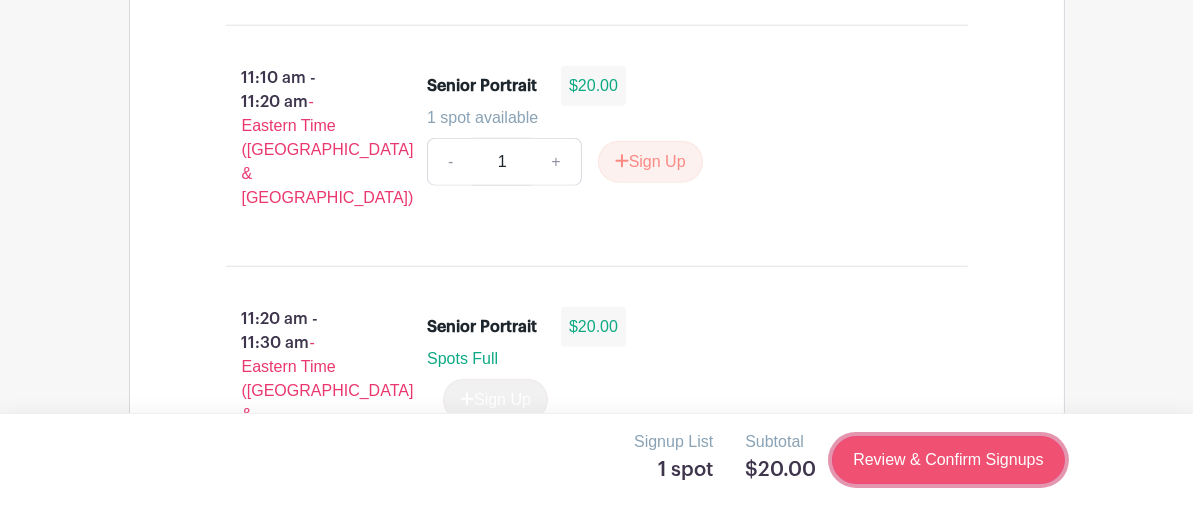 click on "Review & Confirm Signups" at bounding box center (948, 460) 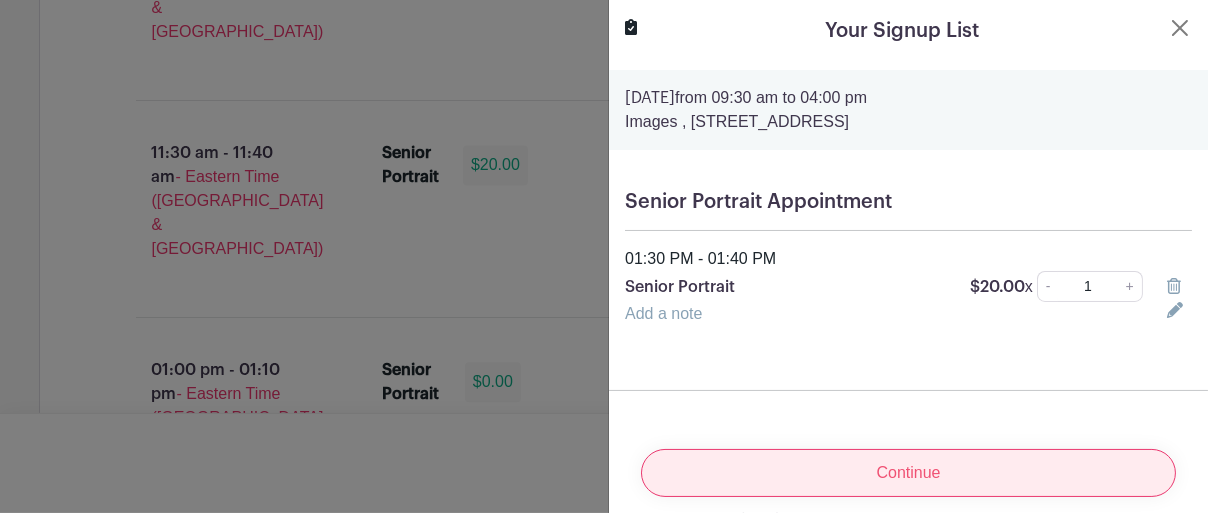 click on "Continue" at bounding box center (908, 473) 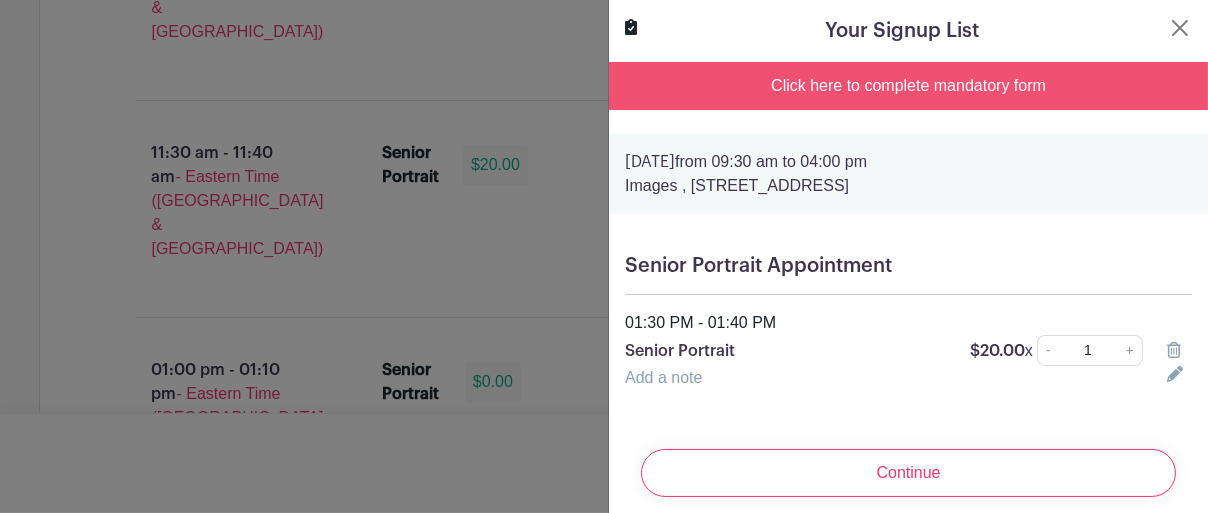 click on "Click here to complete mandatory form" at bounding box center (908, 86) 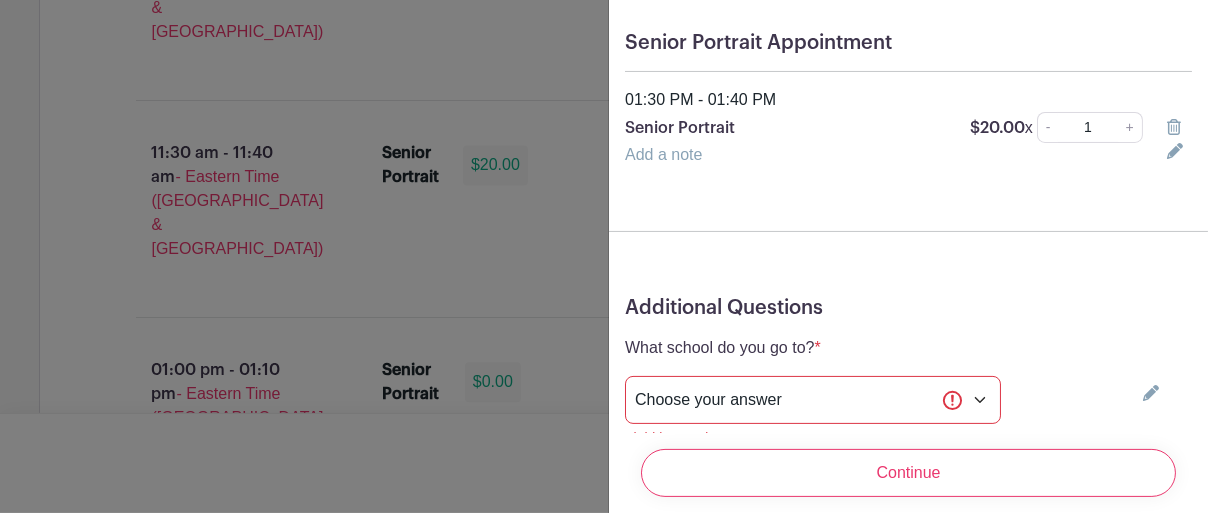 scroll, scrollTop: 316, scrollLeft: 0, axis: vertical 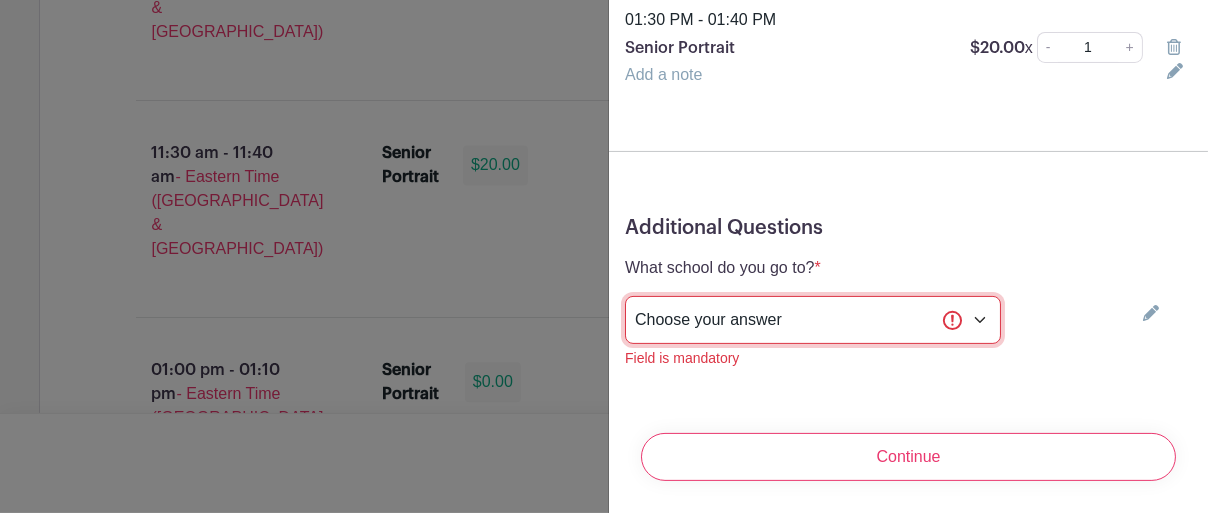 click on "Choose your answer
Boiling Springs High
Broome High
Byrnes High
Chesnee High
Clinton High
Crescent High
Eastside High
Greer Middle College
Greenville High
Greenville Tech Charter High
Greenwood High
Hammond High
Hillcrest High
John De La Howe
Mauldin High
Ninety Six High
Palmetto High
Riverside High
Spartanburg Day School
Travelers Rest High
Wren High
Other" at bounding box center (813, 320) 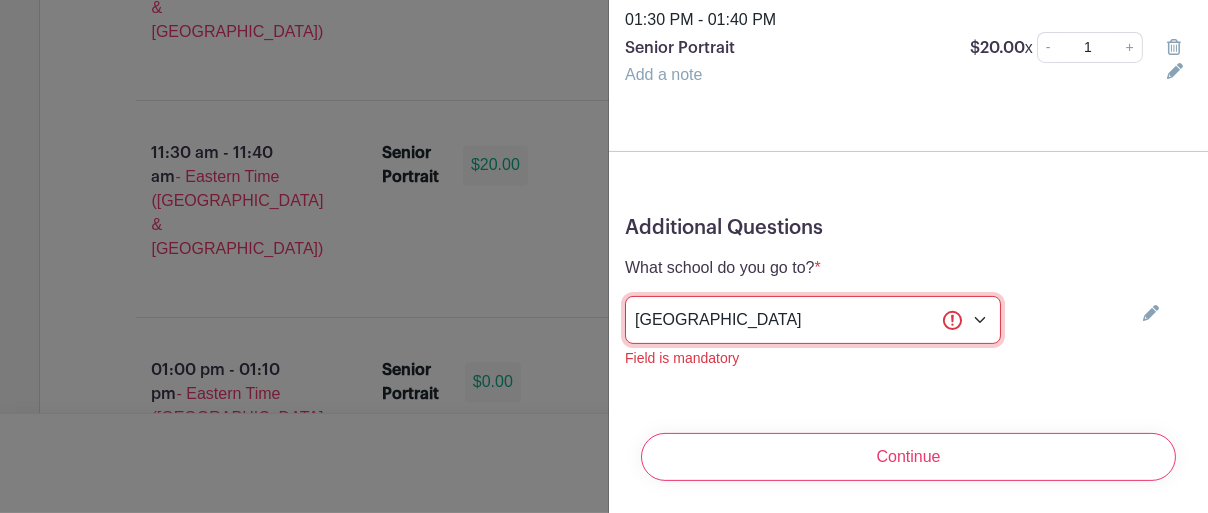 click on "Choose your answer
Boiling Springs High
Broome High
Byrnes High
Chesnee High
Clinton High
Crescent High
Eastside High
Greer Middle College
Greenville High
Greenville Tech Charter High
Greenwood High
Hammond High
Hillcrest High
John De La Howe
Mauldin High
Ninety Six High
Palmetto High
Riverside High
Spartanburg Day School
Travelers Rest High
Wren High
Other" at bounding box center [813, 320] 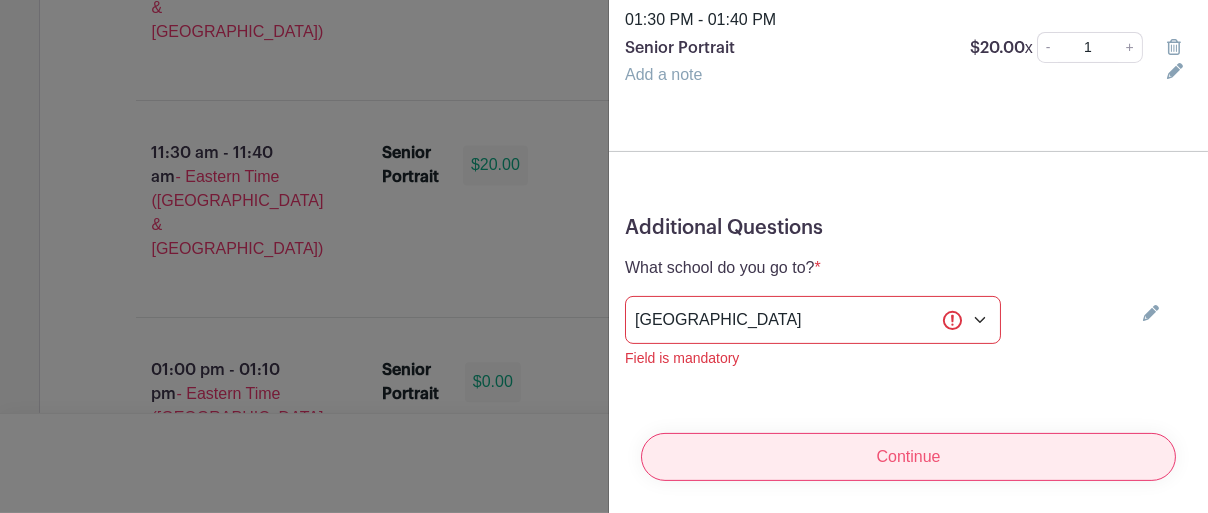 click on "Continue" at bounding box center (908, 457) 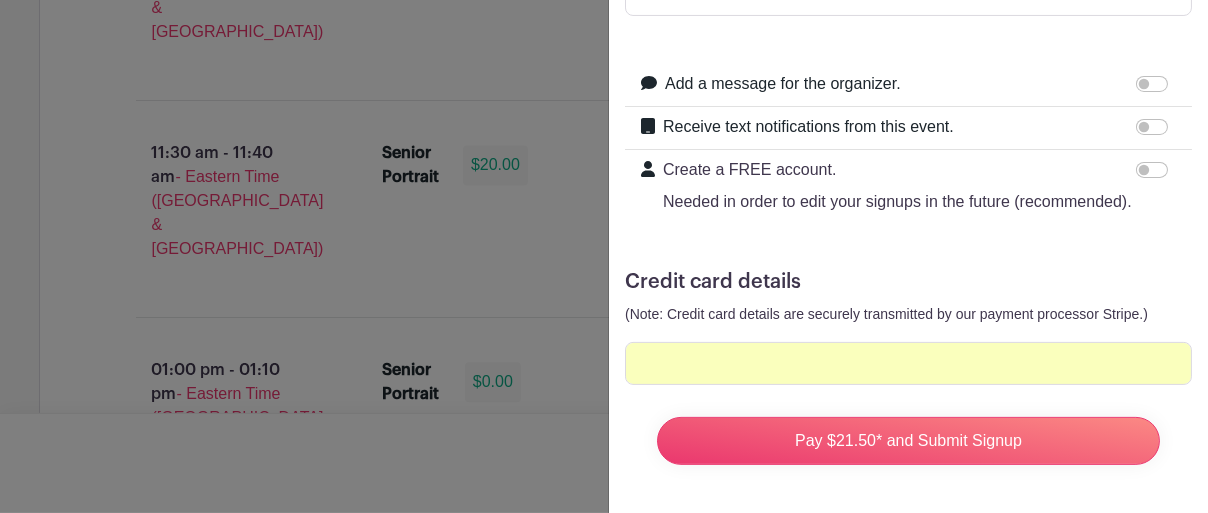 scroll, scrollTop: 376, scrollLeft: 0, axis: vertical 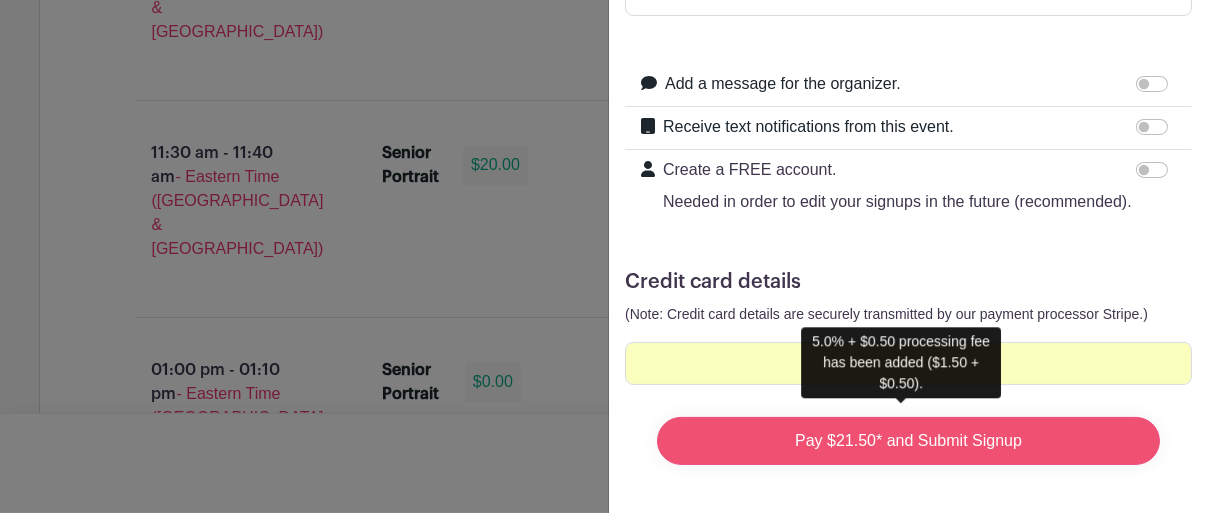 click on "Pay $21.50* and Submit Signup" at bounding box center [908, 441] 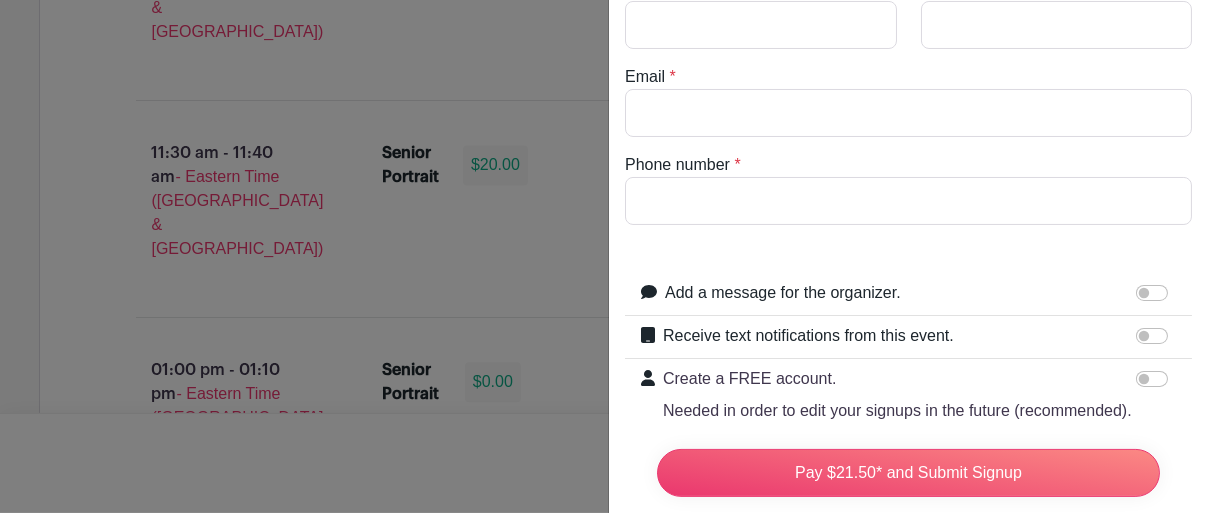scroll, scrollTop: 0, scrollLeft: 0, axis: both 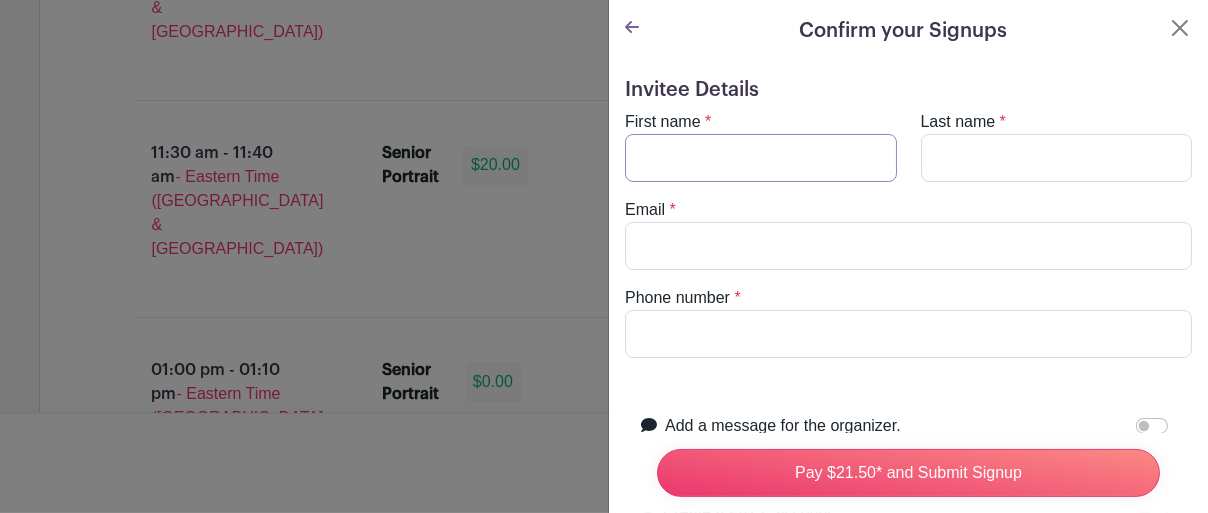 click on "First name" at bounding box center [761, 158] 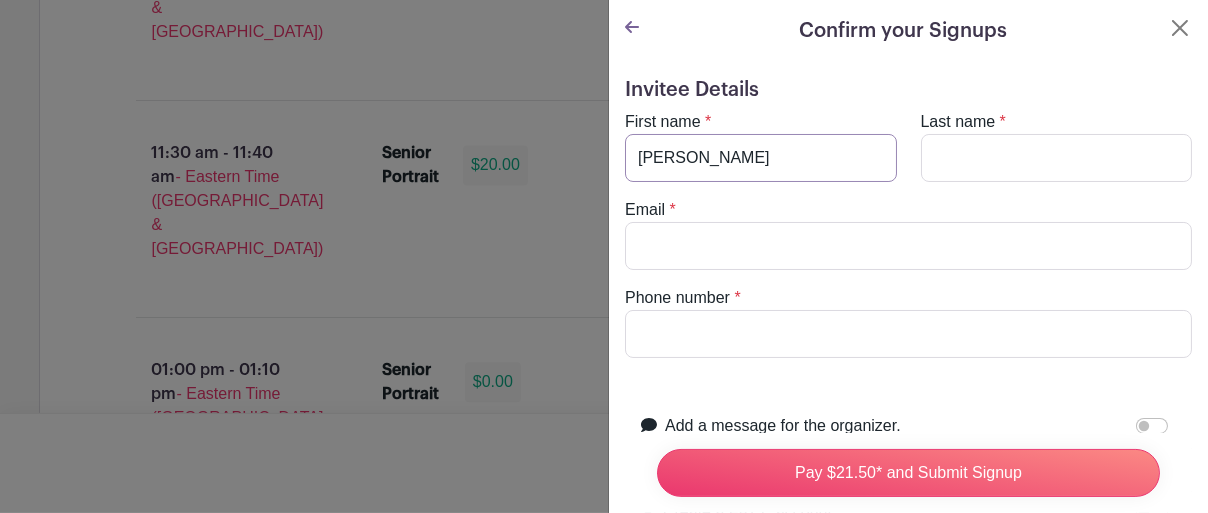 type on "Mason" 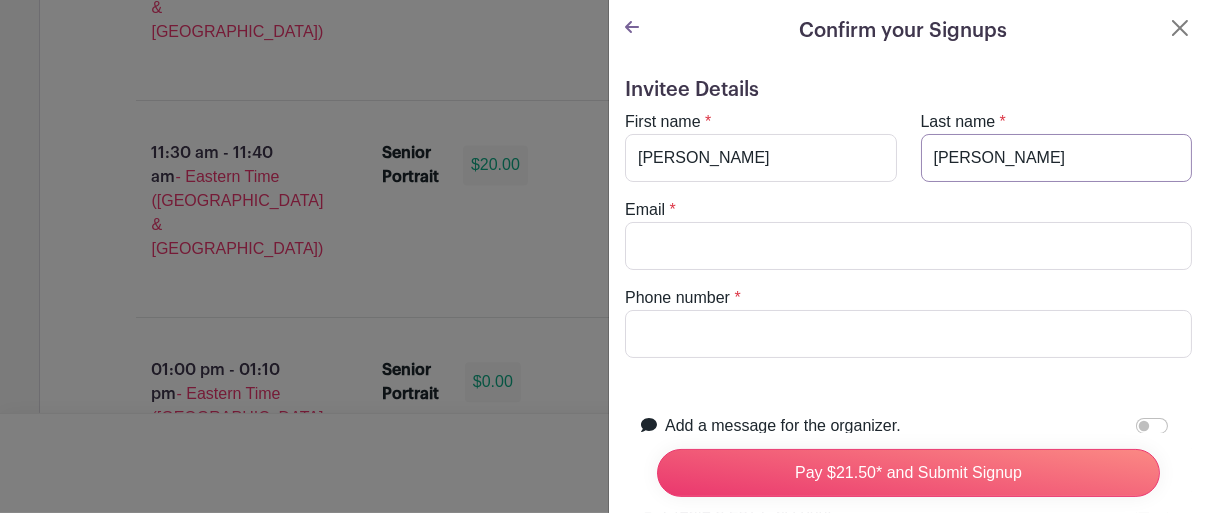 type on "McCall" 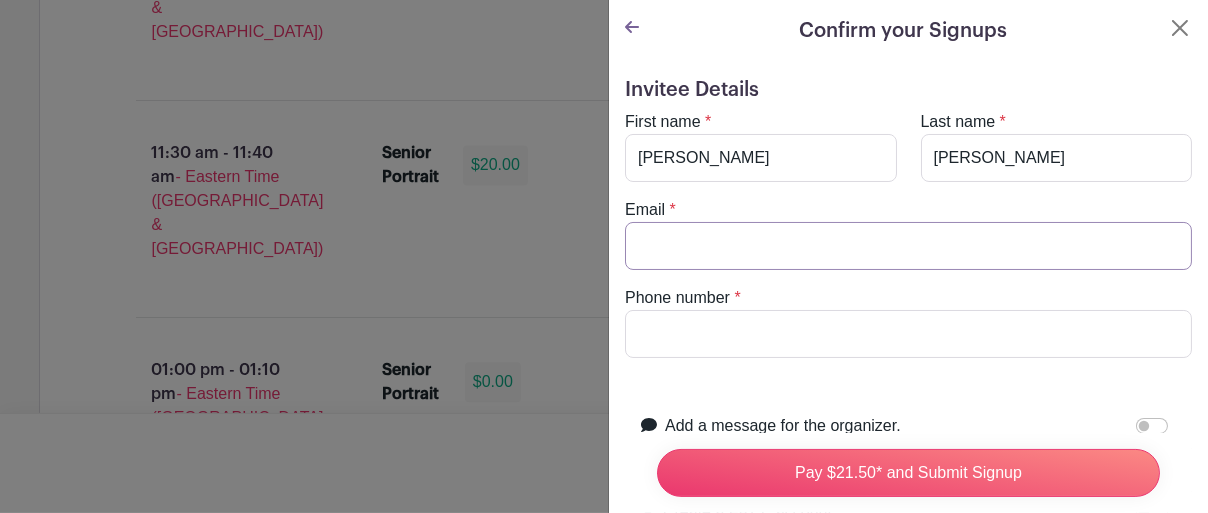 type on "[PERSON_NAME][EMAIL_ADDRESS][PERSON_NAME][DOMAIN_NAME]" 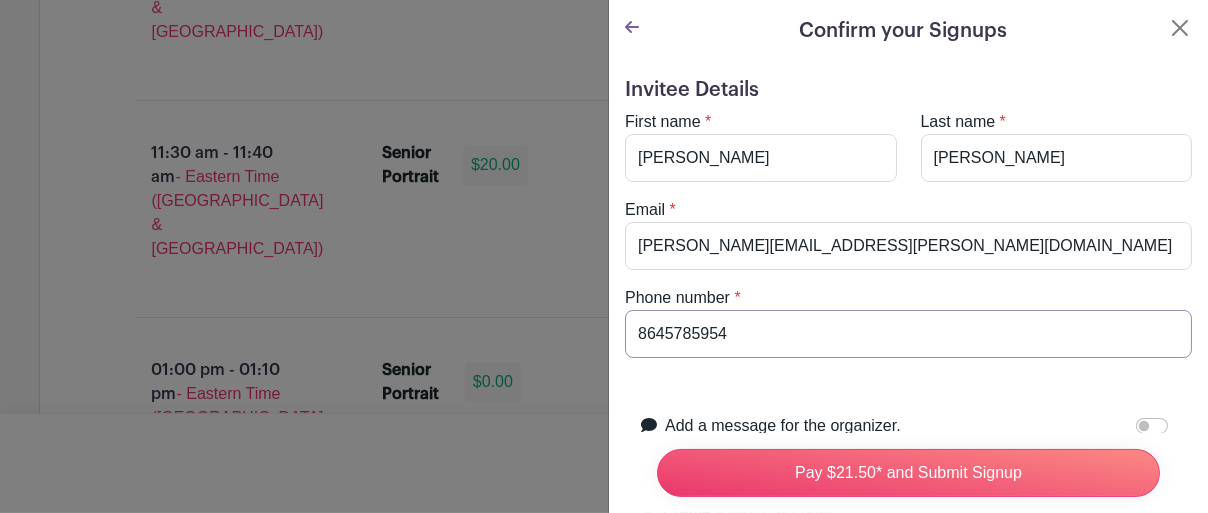 click on "8645785954" at bounding box center [908, 334] 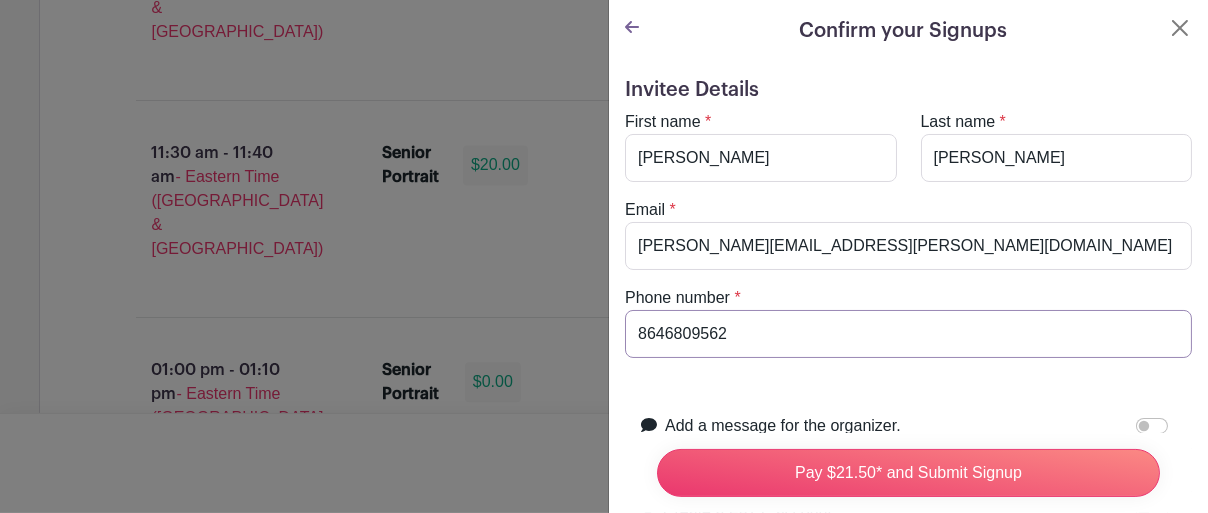 type on "8646809562" 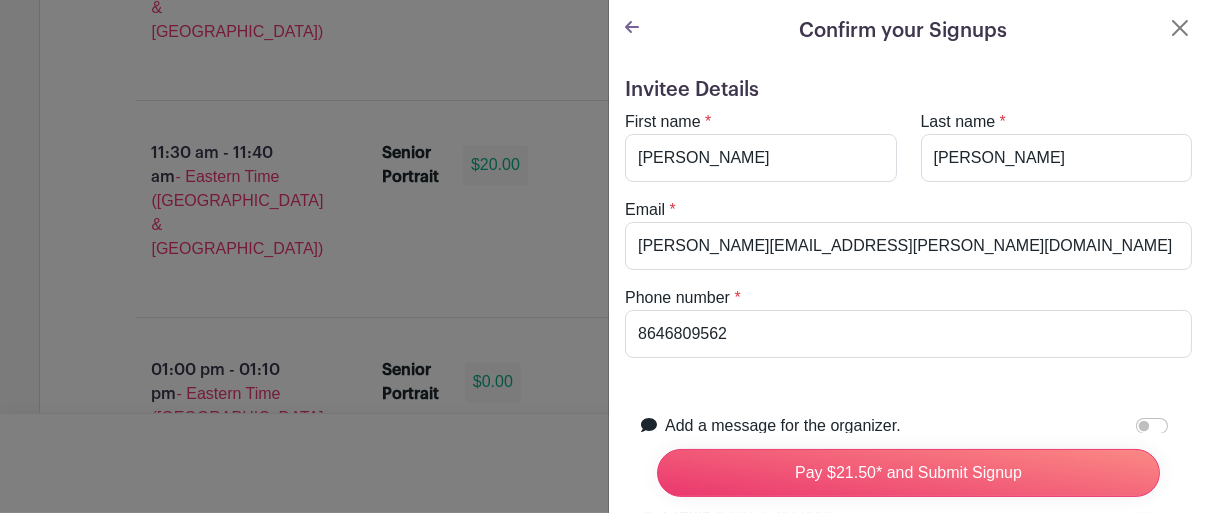 click on "Invitee Details
First name   *
Mason
Last name   *
McCall
Email   *
jolene.mccall@spart2.org
Phone number   *
8646809562
Add a message for the organizer.
Your message
+1" at bounding box center [908, 450] 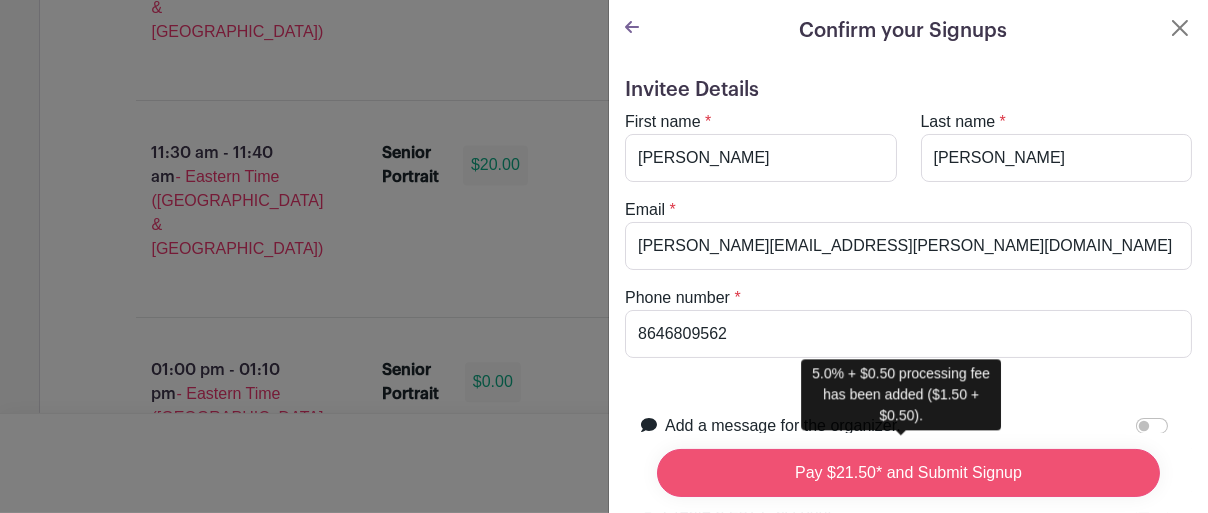 click on "Pay $21.50* and Submit Signup" at bounding box center (908, 473) 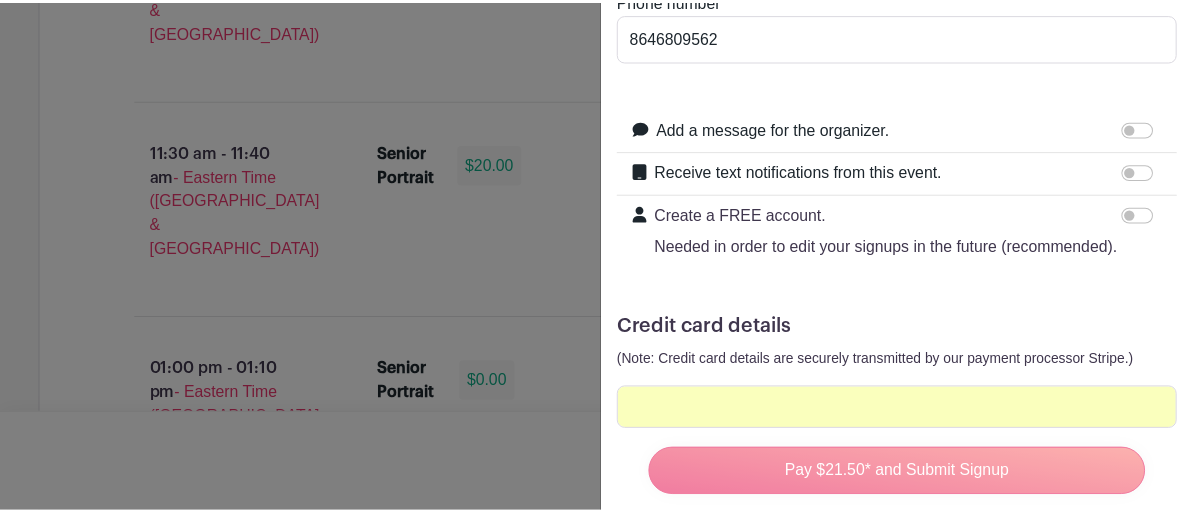 scroll, scrollTop: 301, scrollLeft: 0, axis: vertical 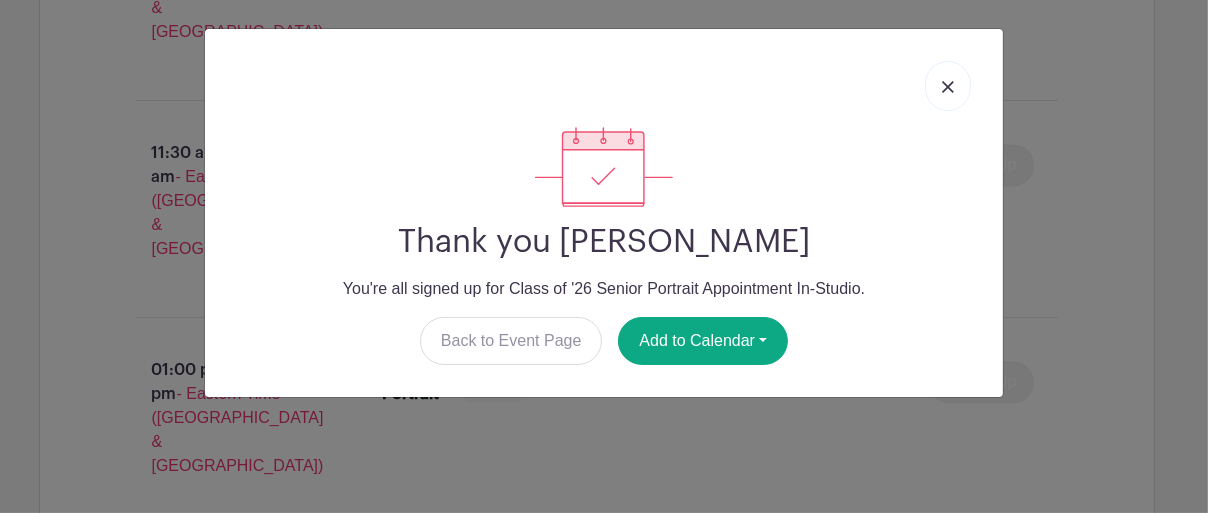 drag, startPoint x: 1203, startPoint y: 172, endPoint x: 1206, endPoint y: 328, distance: 156.02884 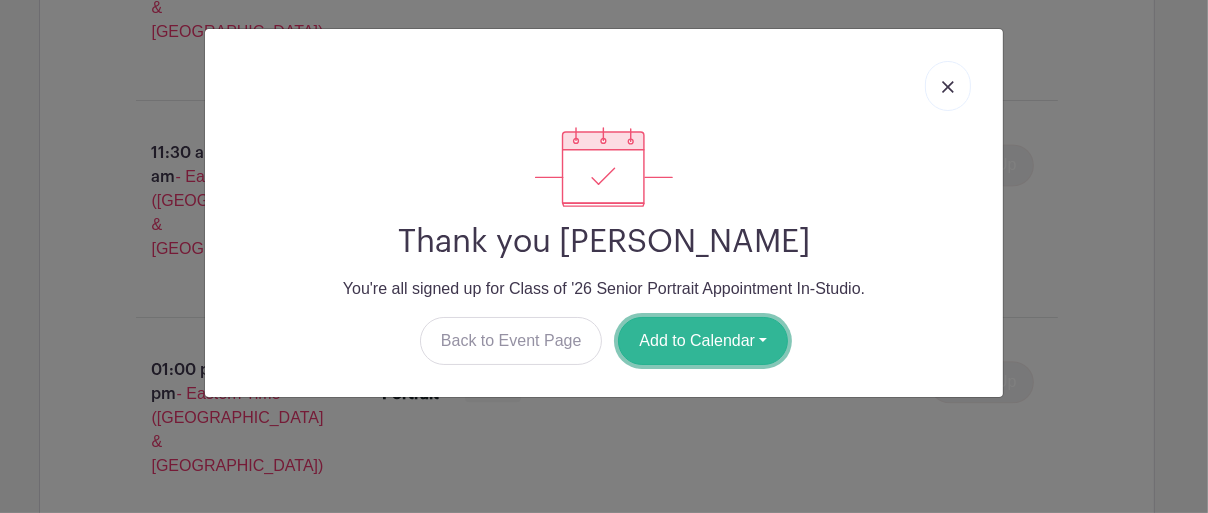 click on "Add to Calendar" at bounding box center [703, 341] 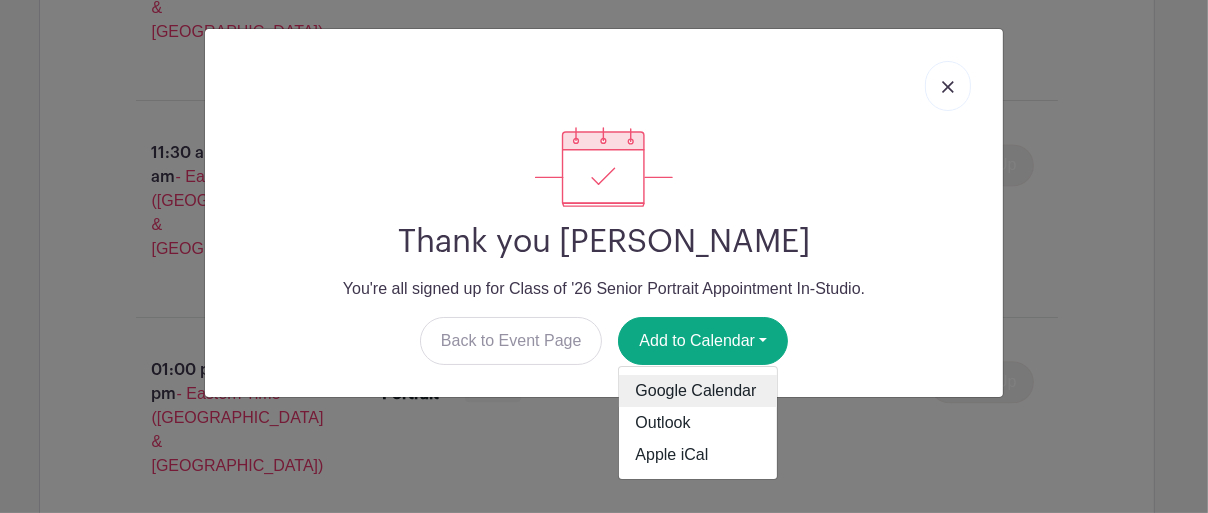 click on "Google Calendar" at bounding box center [698, 391] 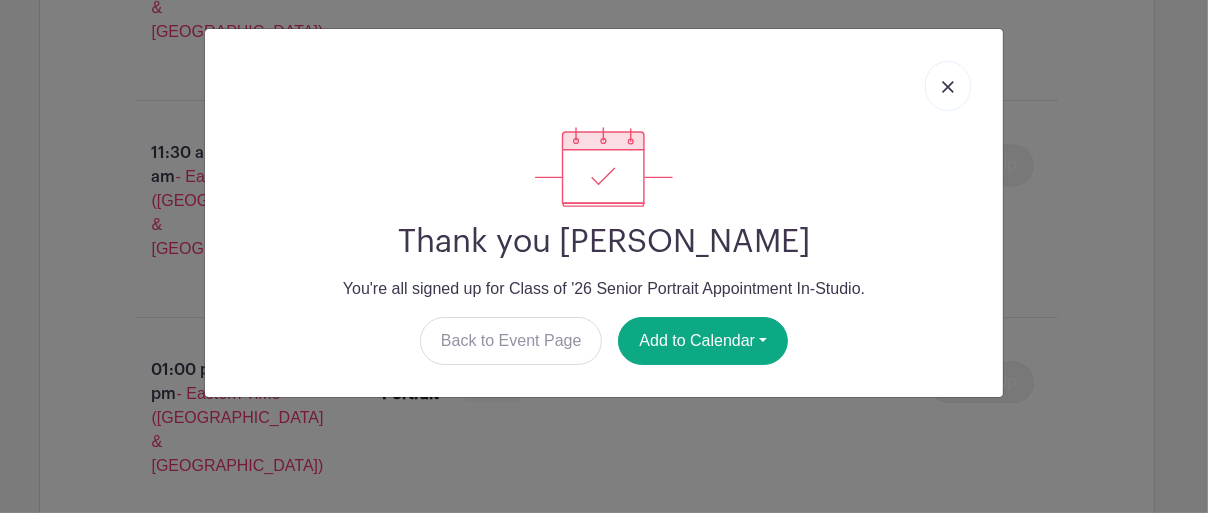 click at bounding box center (948, 86) 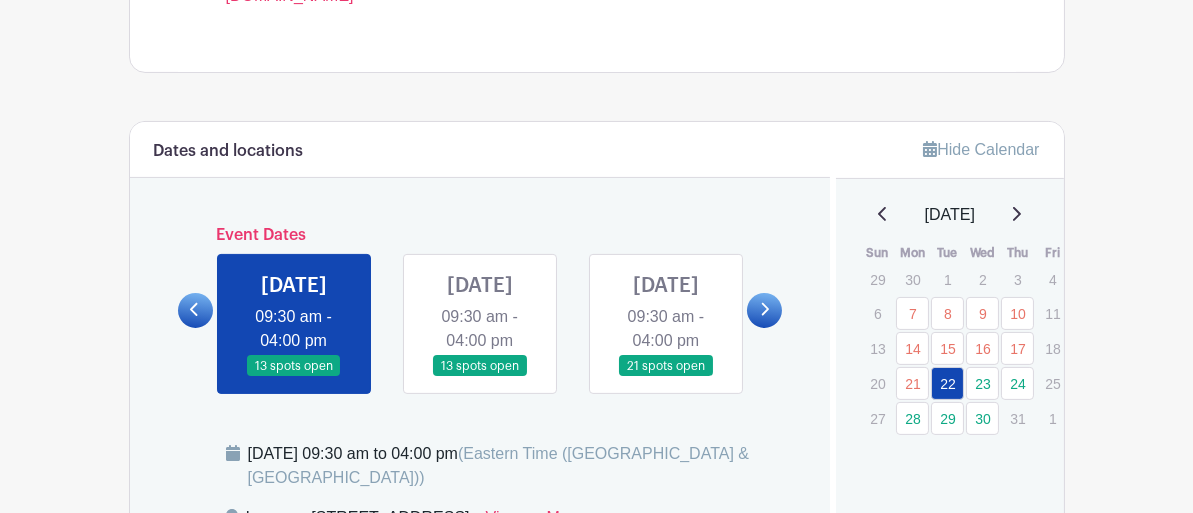 scroll, scrollTop: 988, scrollLeft: 0, axis: vertical 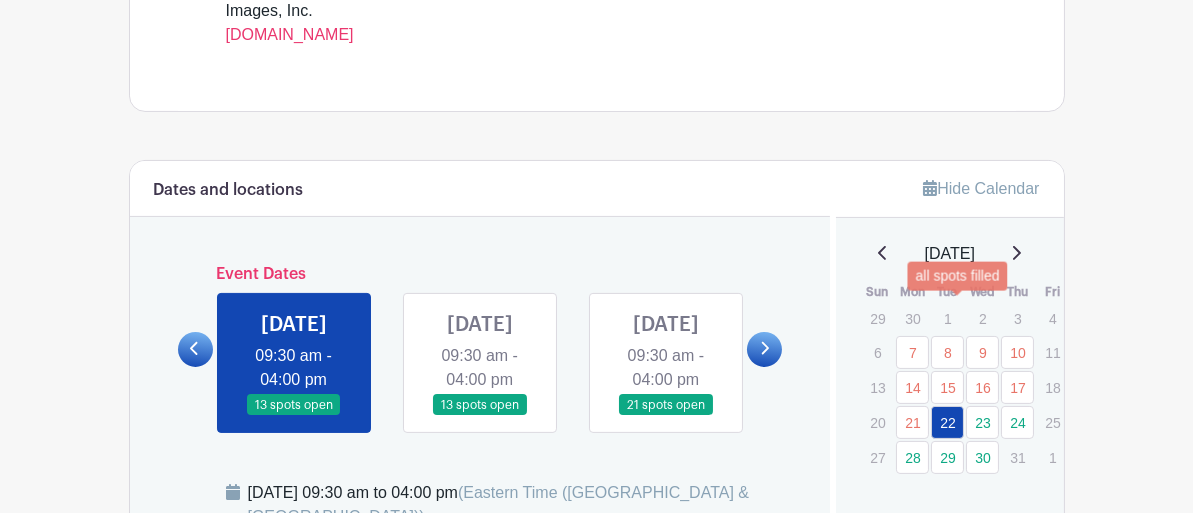 click on "14" at bounding box center [912, 387] 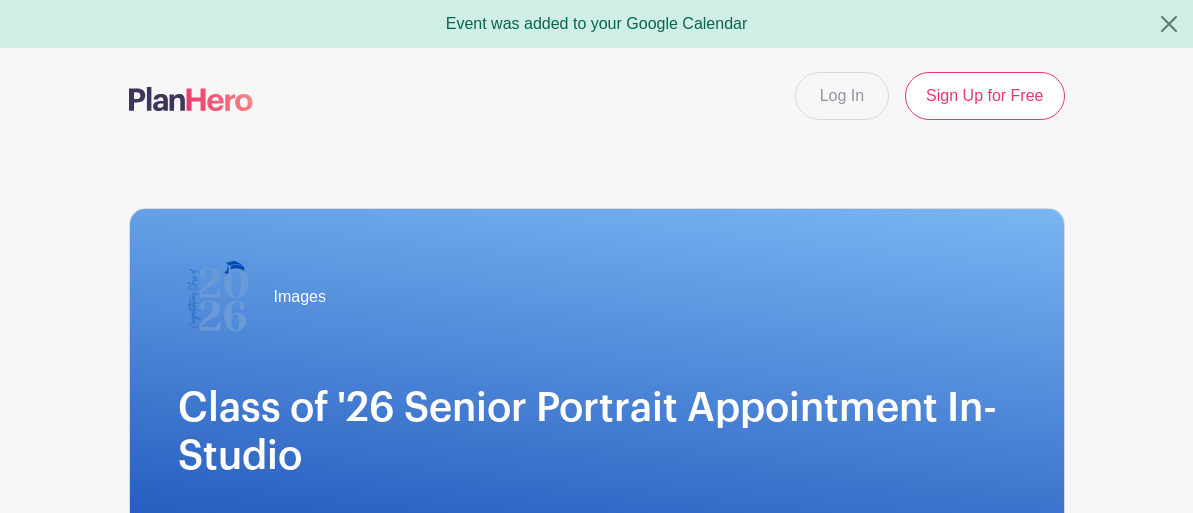 scroll, scrollTop: 0, scrollLeft: 0, axis: both 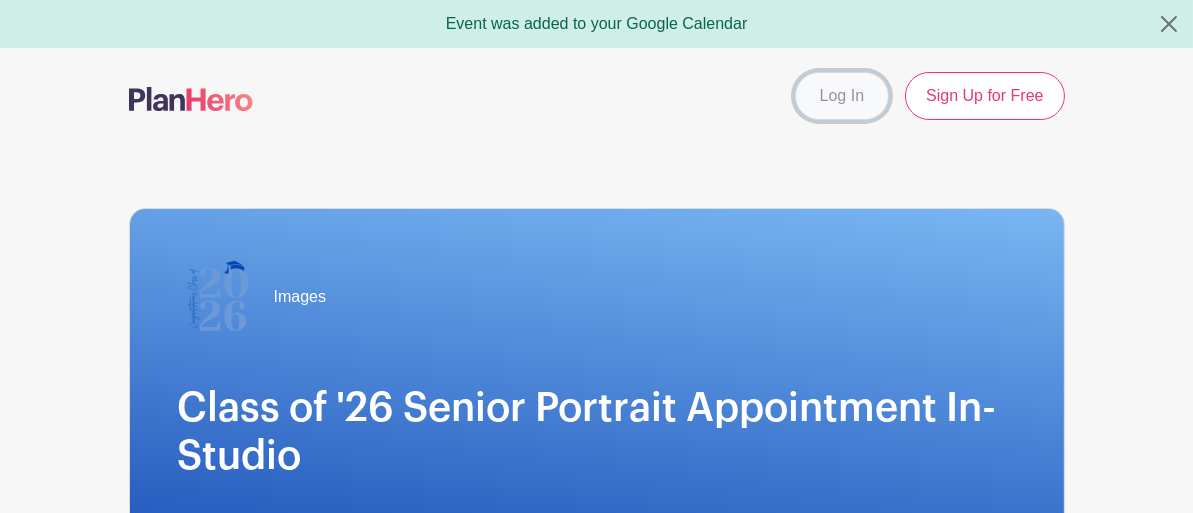 click on "Log In" at bounding box center [842, 96] 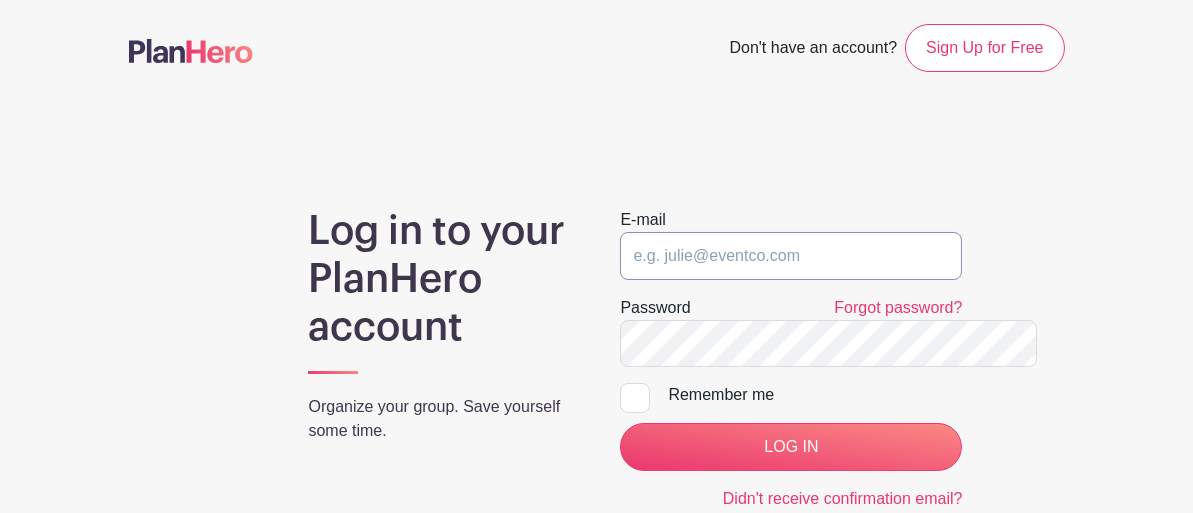 click at bounding box center (791, 256) 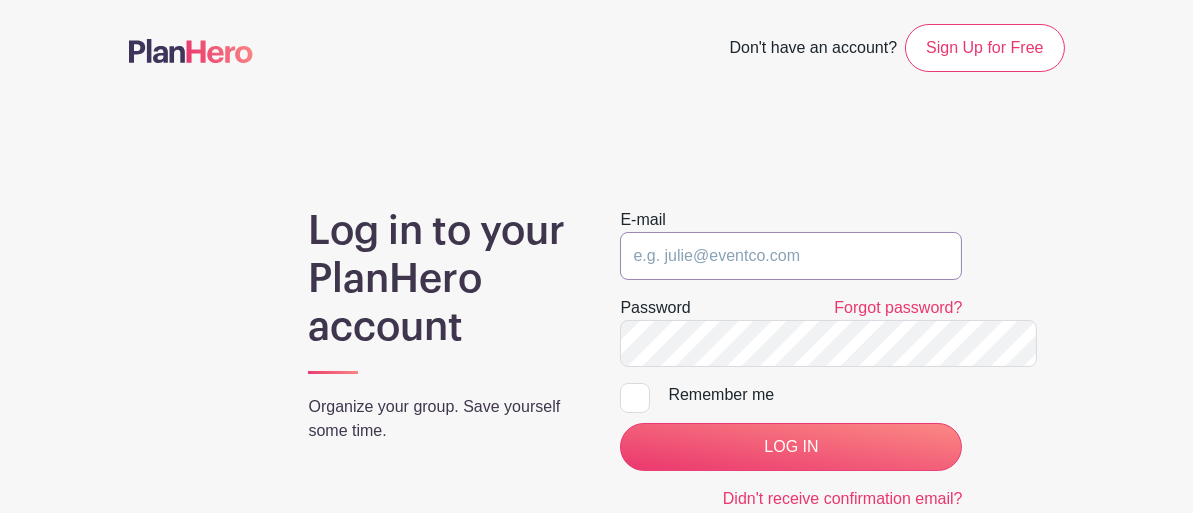 type on "[PERSON_NAME][EMAIL_ADDRESS][PERSON_NAME][DOMAIN_NAME]" 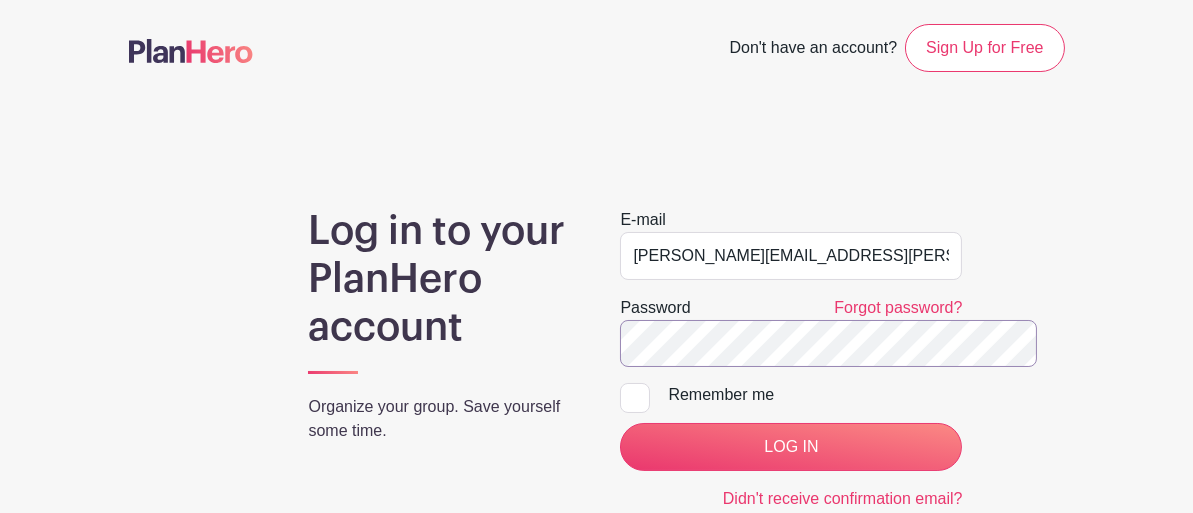 click on "LOG IN" at bounding box center [791, 447] 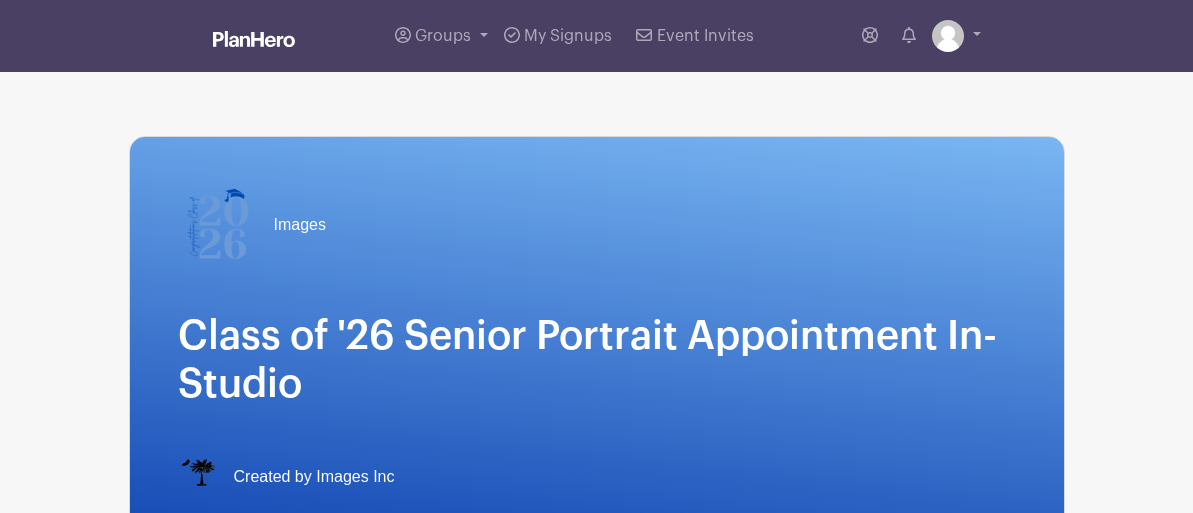scroll, scrollTop: 0, scrollLeft: 0, axis: both 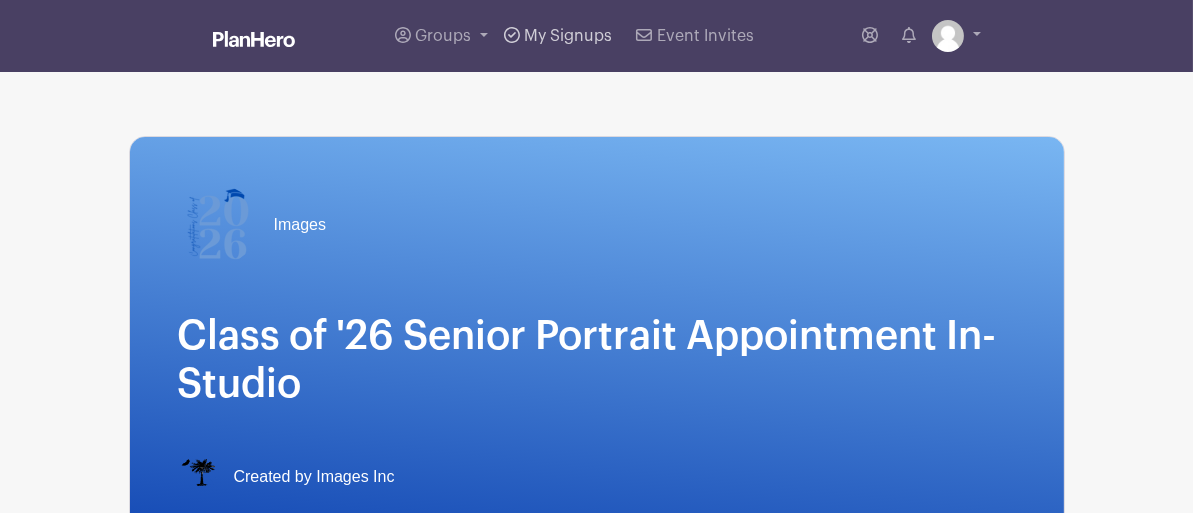 click on "My Signups" at bounding box center [568, 36] 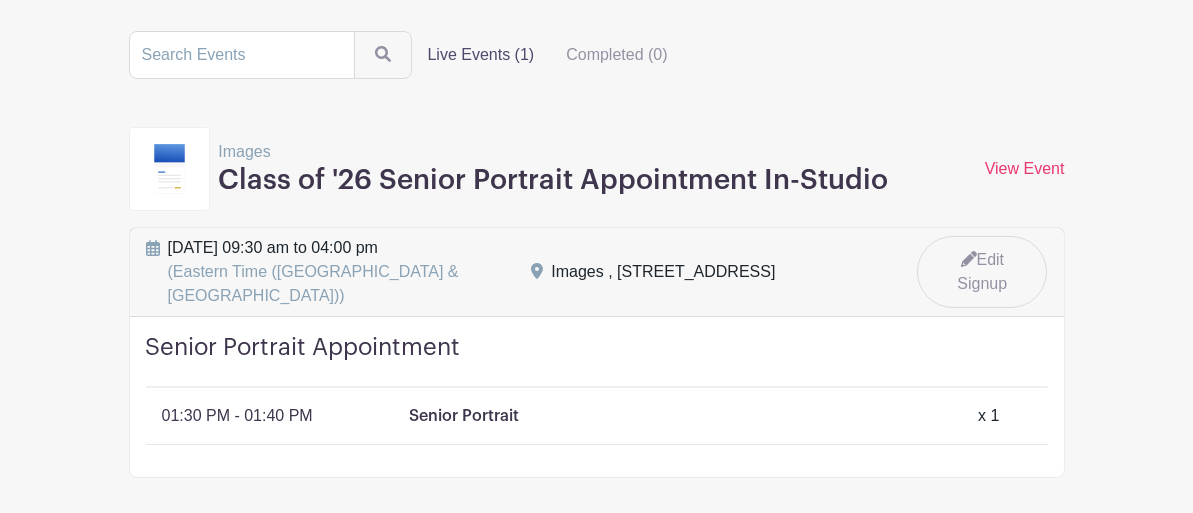scroll, scrollTop: 177, scrollLeft: 0, axis: vertical 